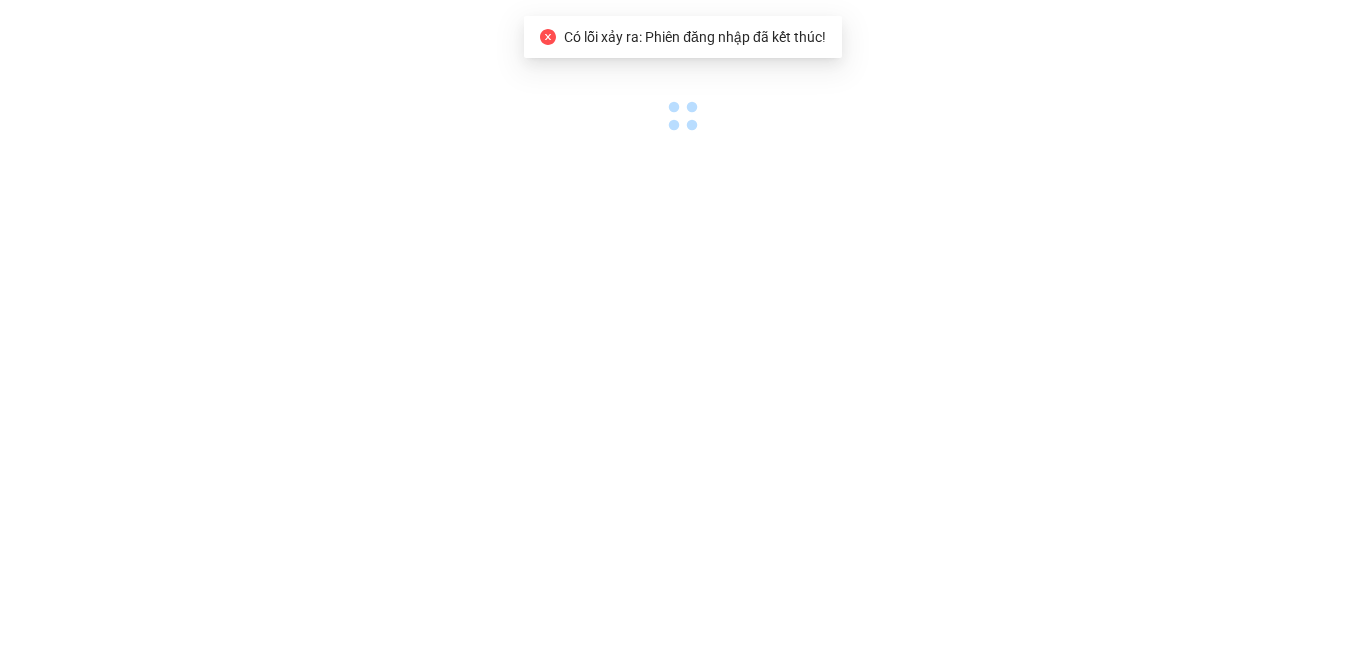 scroll, scrollTop: 0, scrollLeft: 0, axis: both 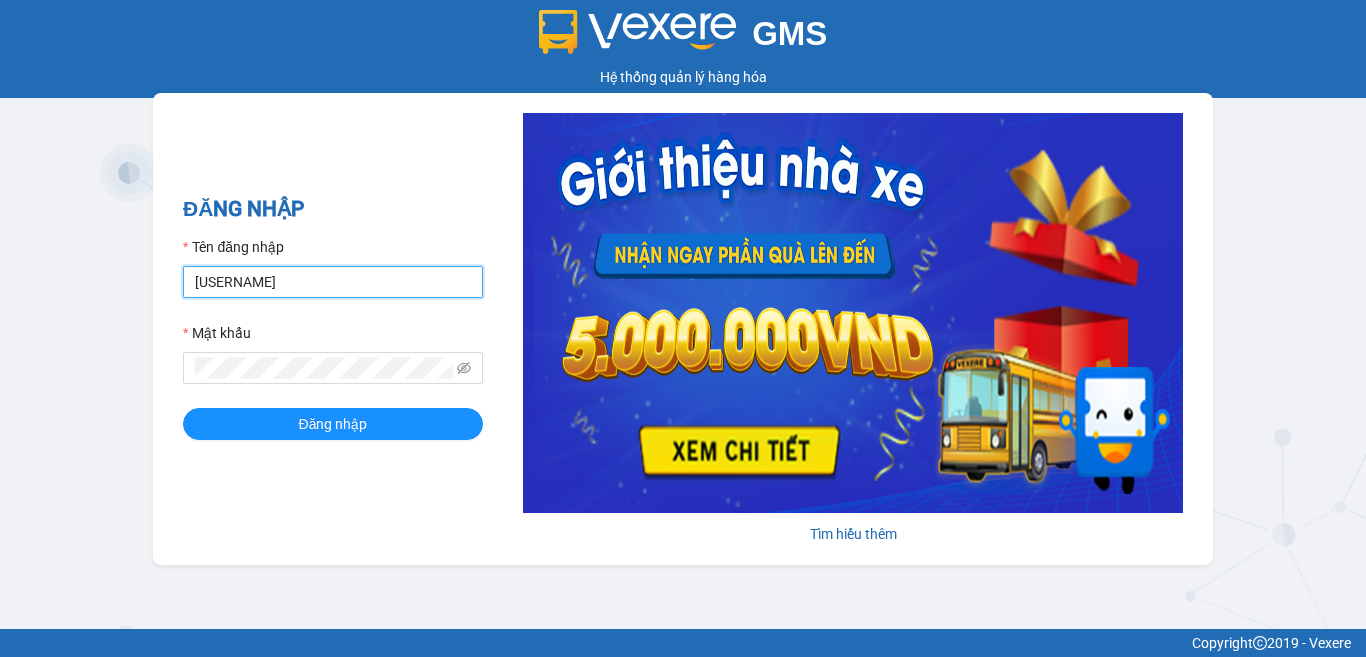 click on "[USERNAME]" at bounding box center [333, 282] 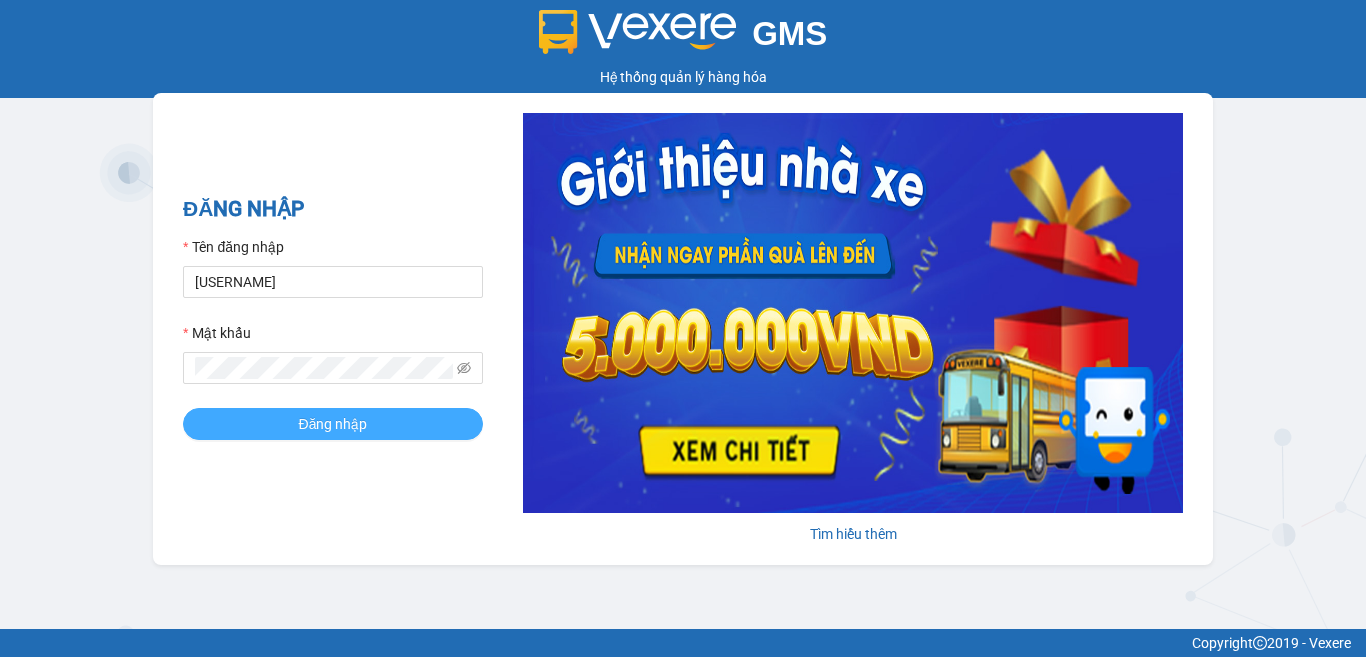 click on "Đăng nhập" at bounding box center [333, 424] 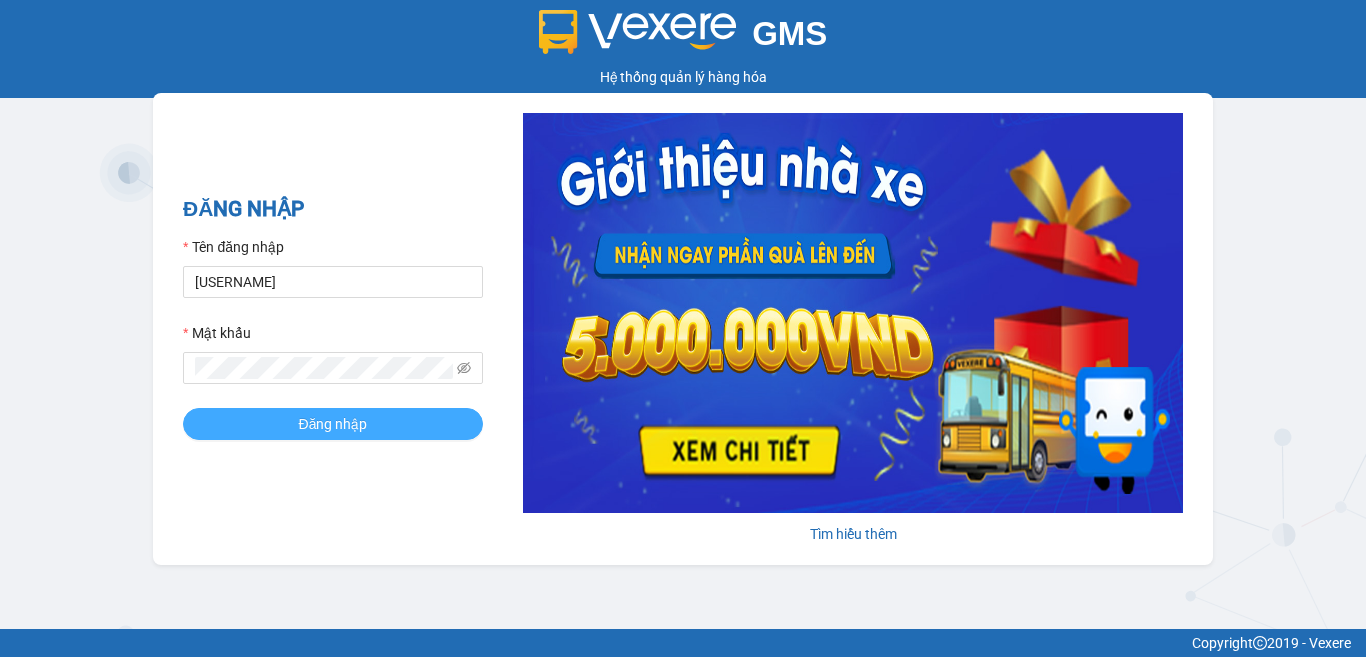 click on "Đăng nhập" at bounding box center (333, 424) 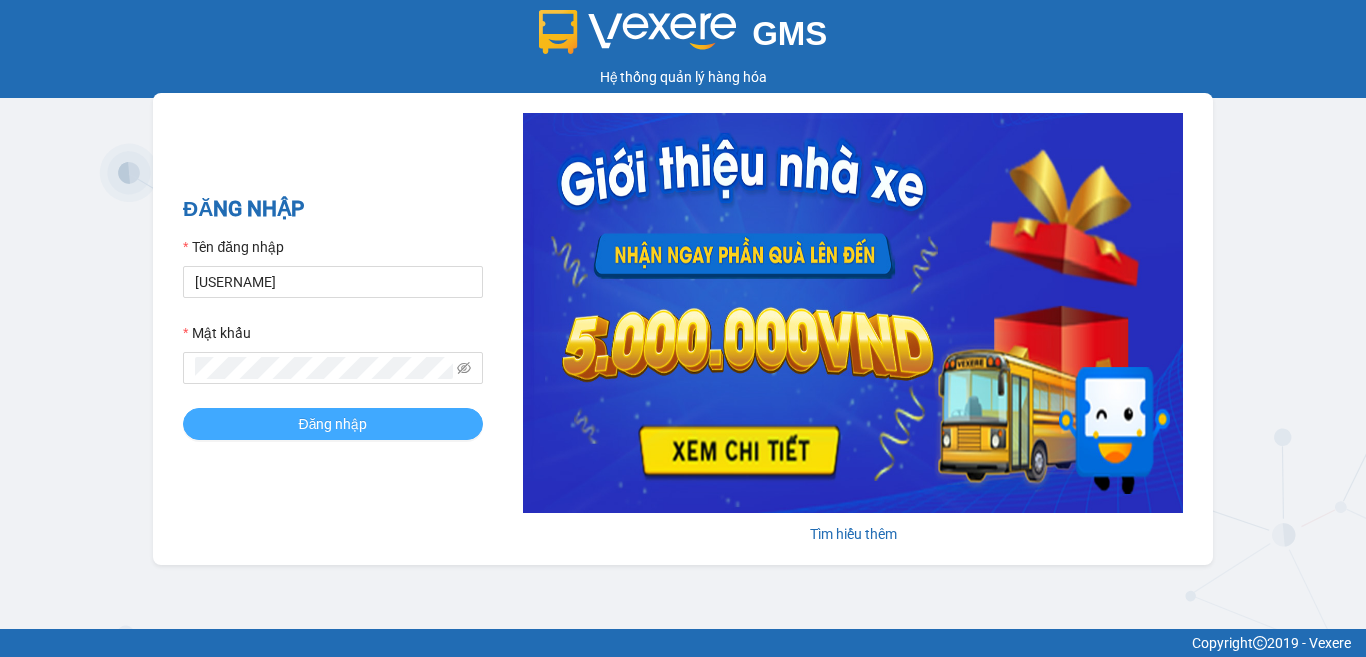 click on "Đăng nhập" at bounding box center (333, 424) 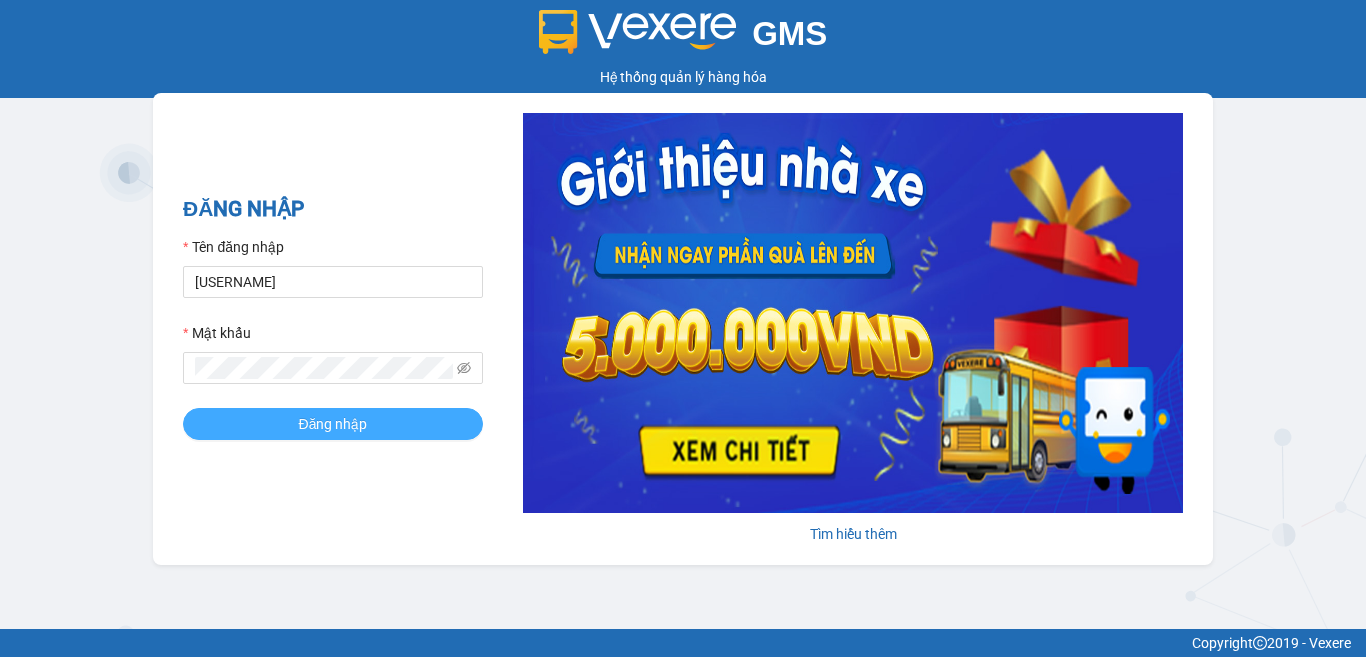 click on "Đăng nhập" at bounding box center (333, 424) 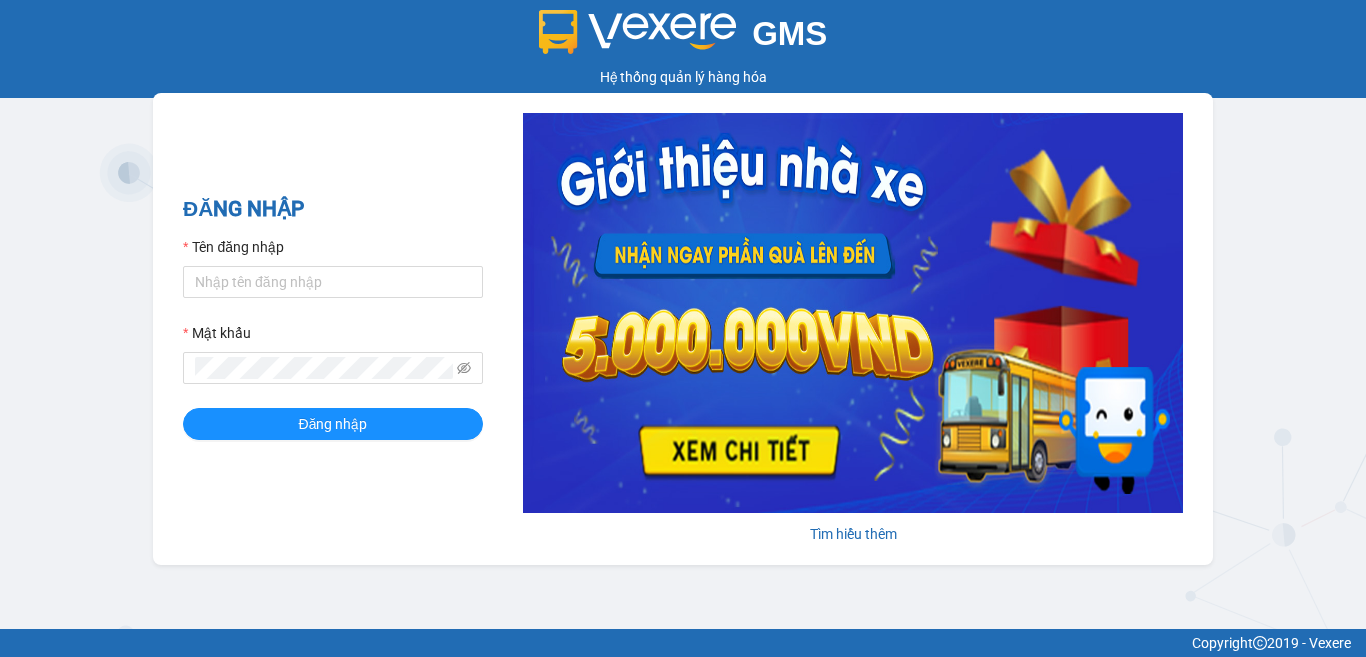 scroll, scrollTop: 0, scrollLeft: 0, axis: both 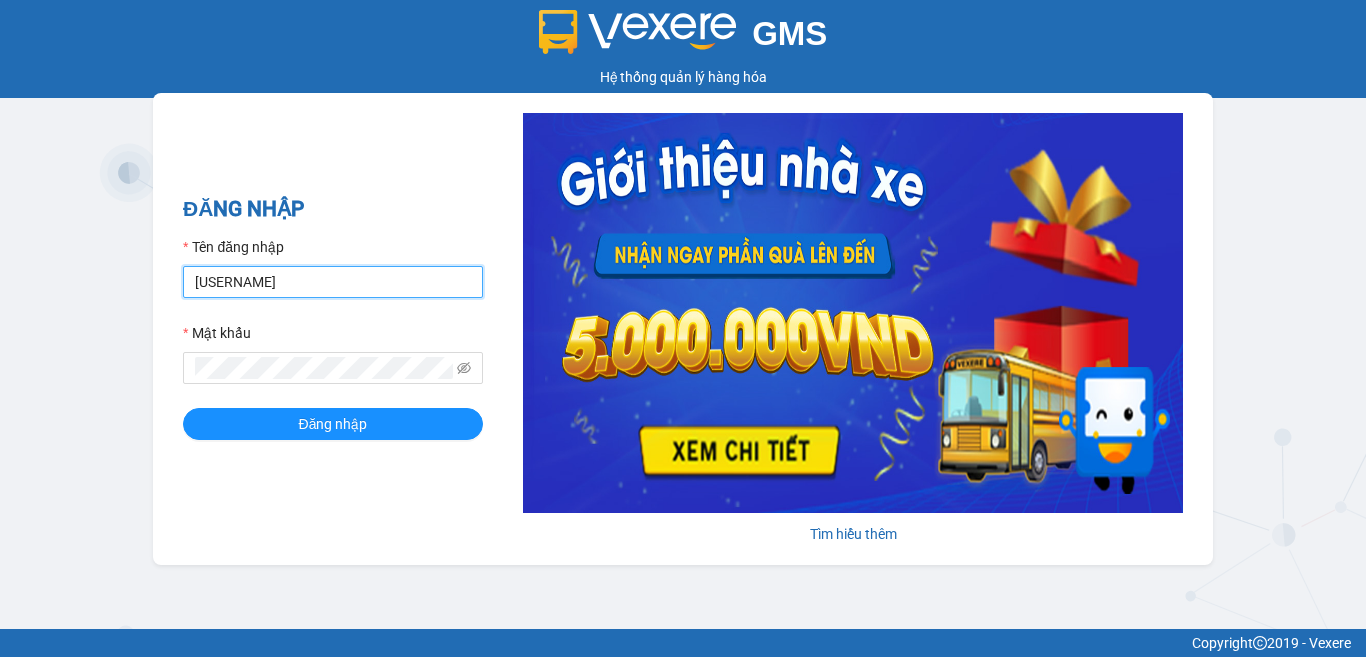 click on "[USERNAME]" at bounding box center [333, 282] 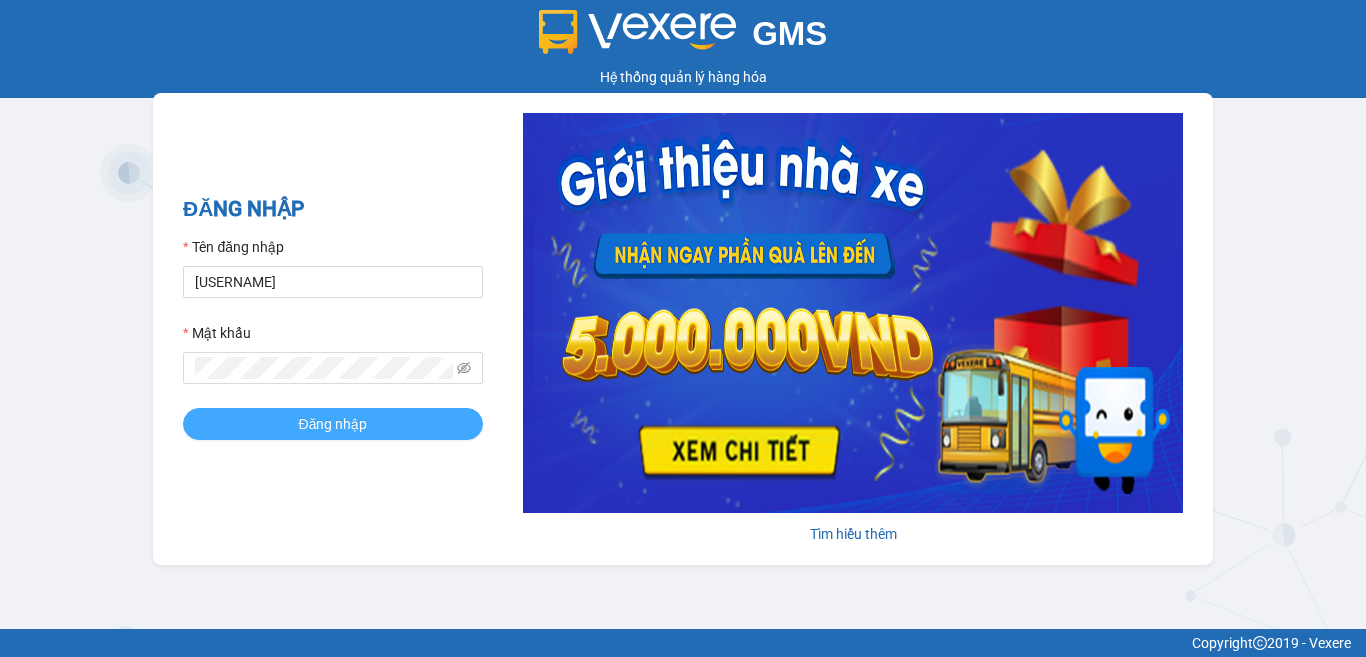 click on "Đăng nhập" at bounding box center (333, 424) 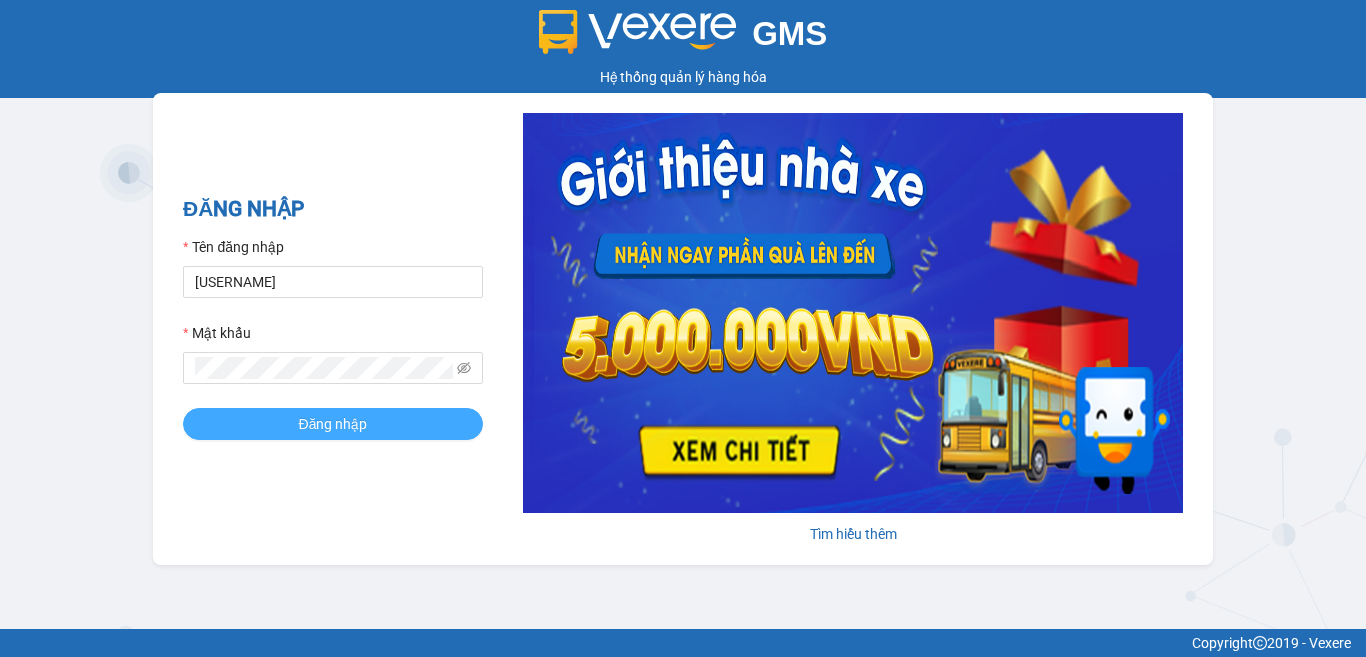click on "Đăng nhập" at bounding box center [333, 424] 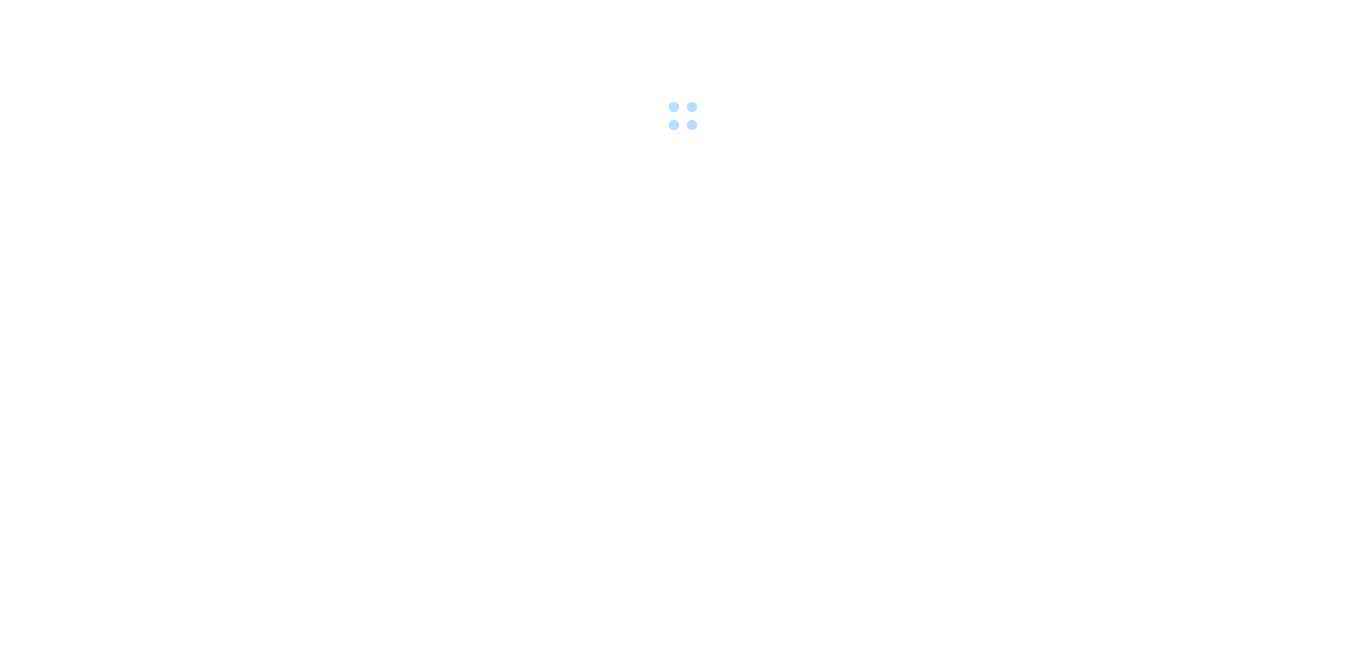 scroll, scrollTop: 0, scrollLeft: 0, axis: both 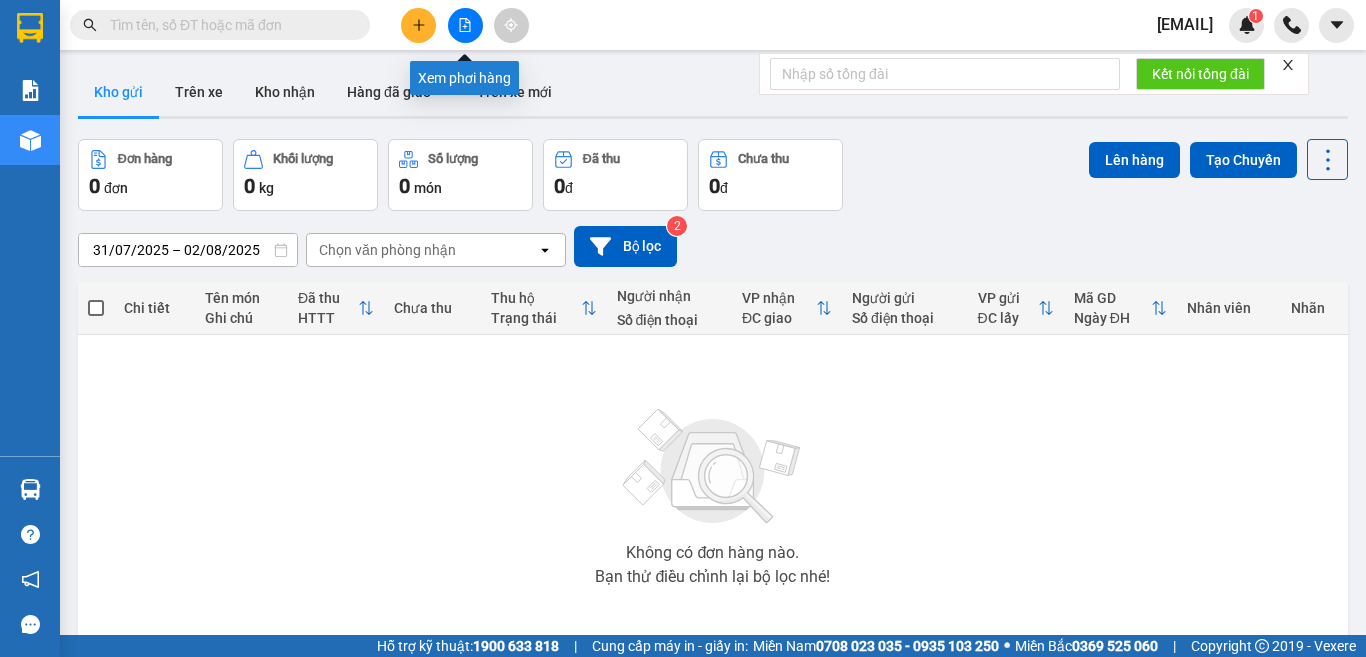 click 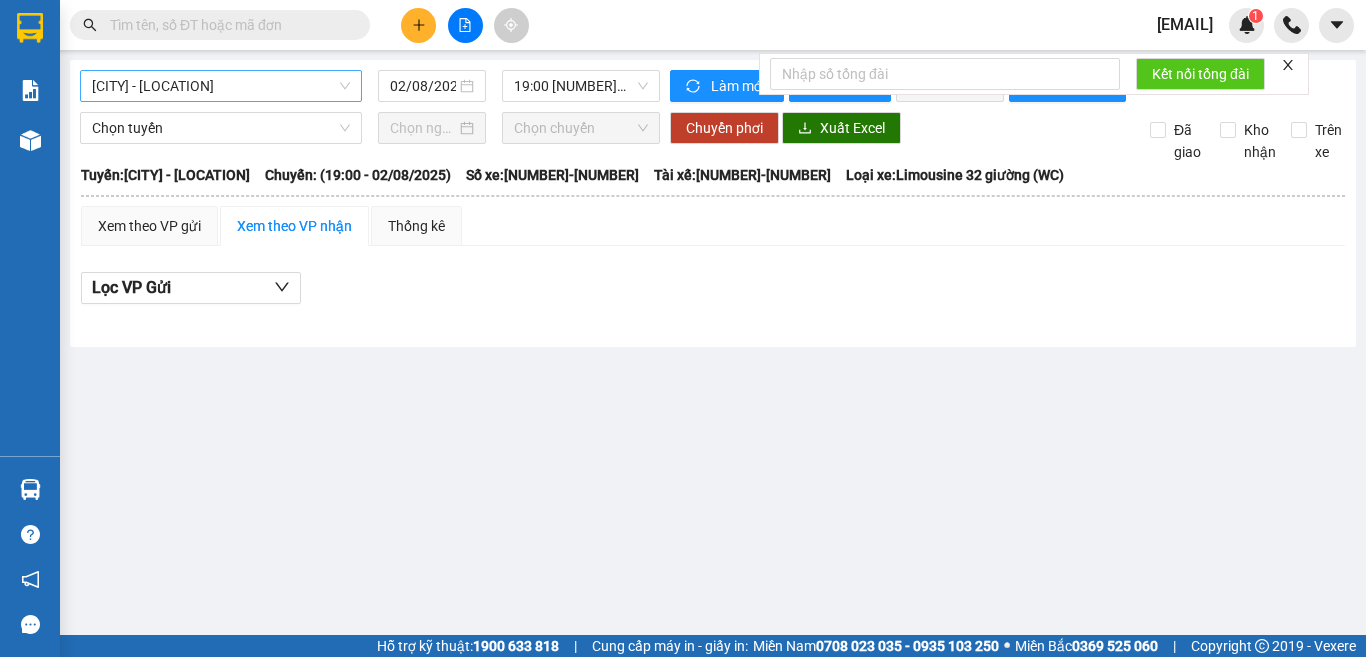 click on "Vạn Giã - Bến xe Miền Tây" at bounding box center [221, 86] 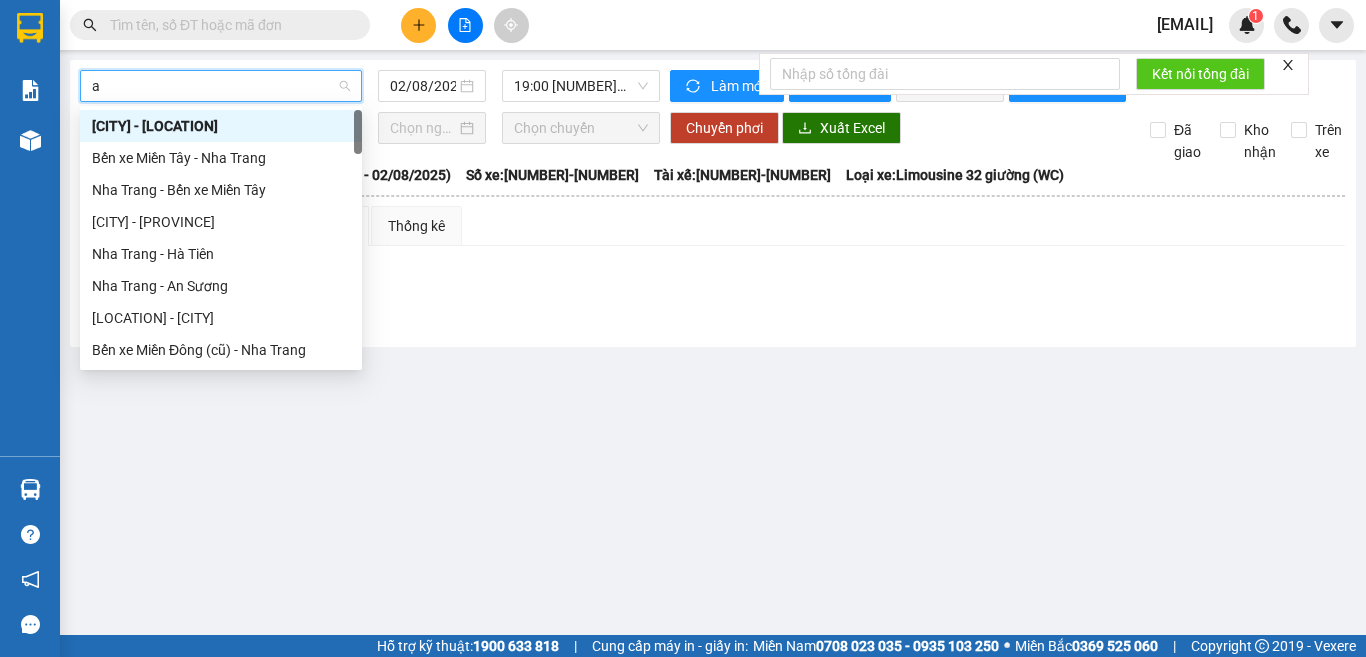 type on "an" 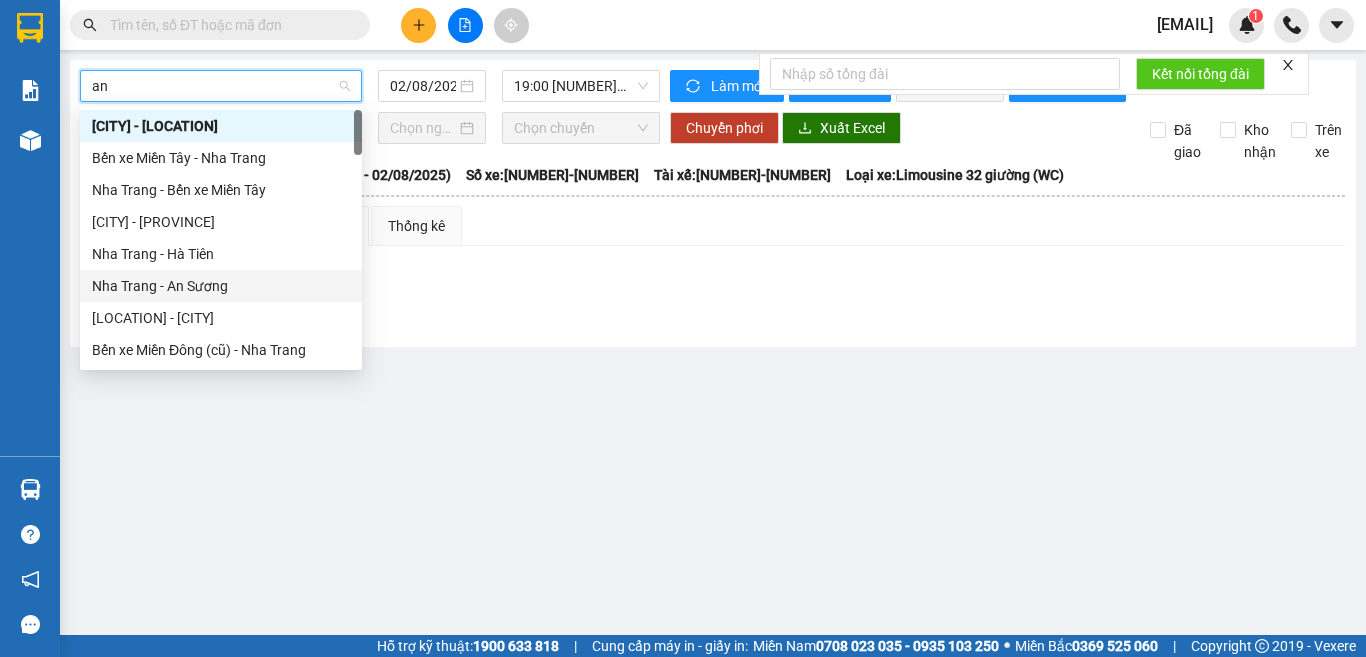 click on "Nha Trang - An Sương" at bounding box center [221, 286] 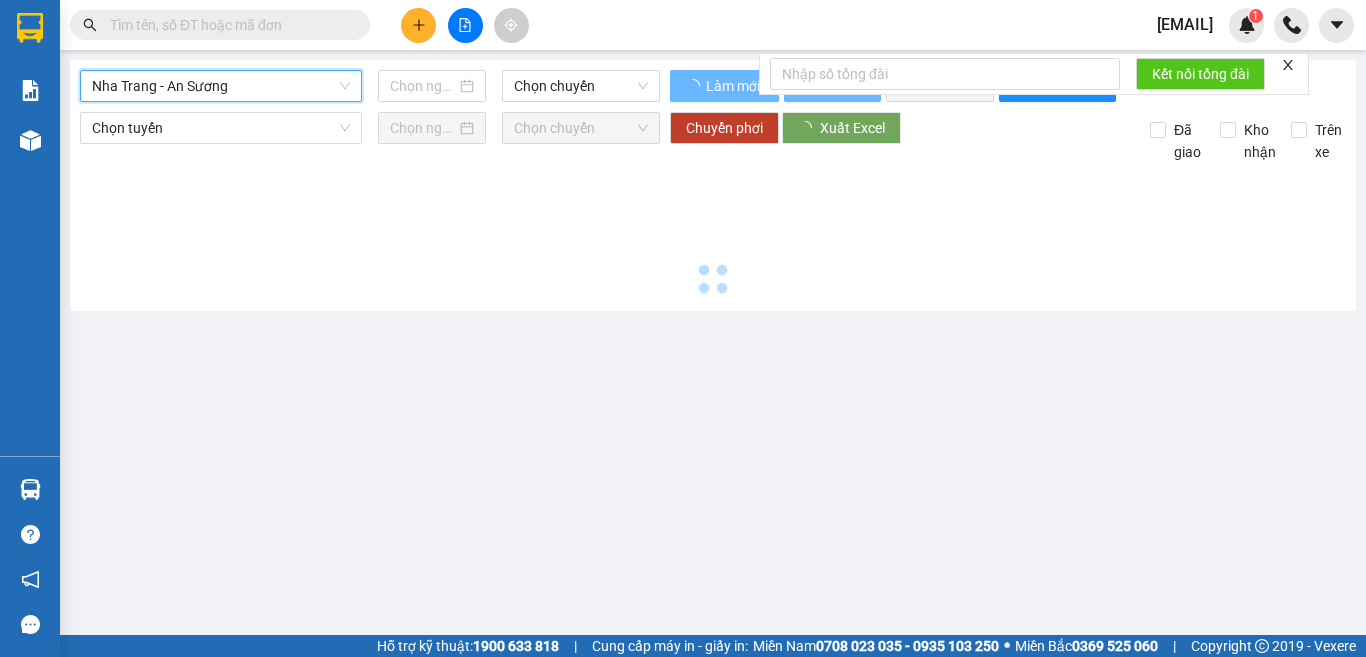 type on "02/08/2025" 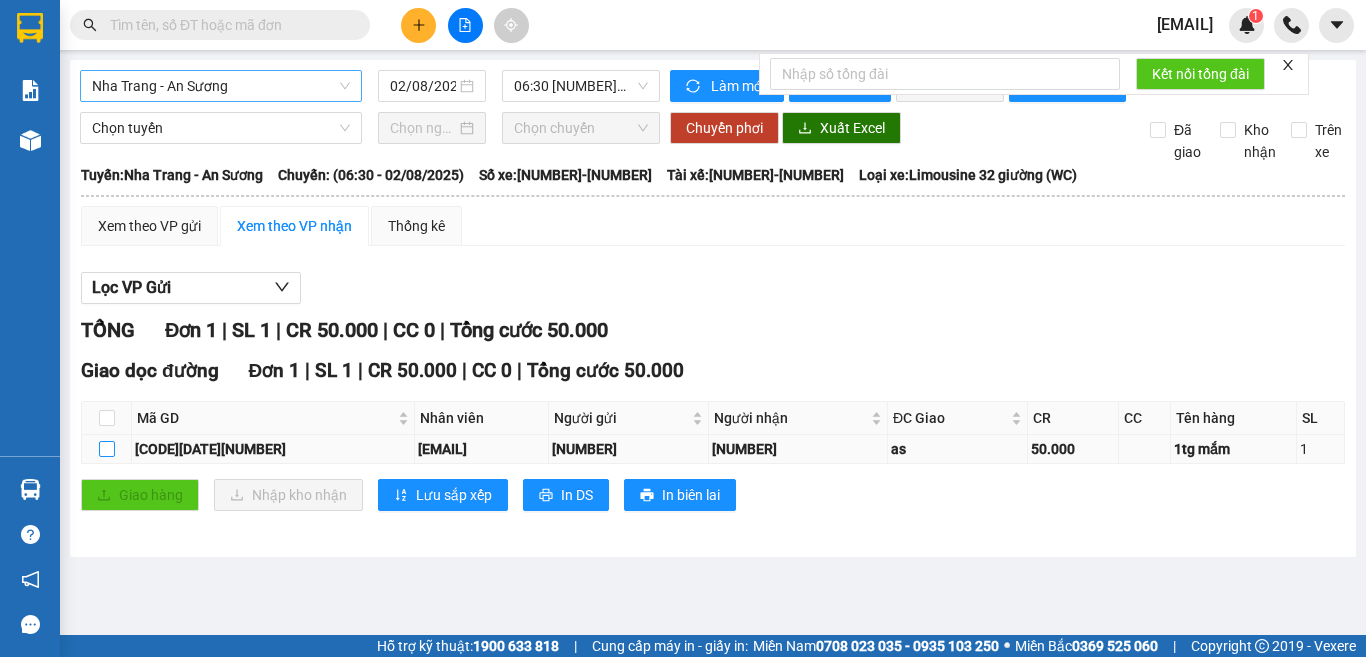 click at bounding box center [107, 449] 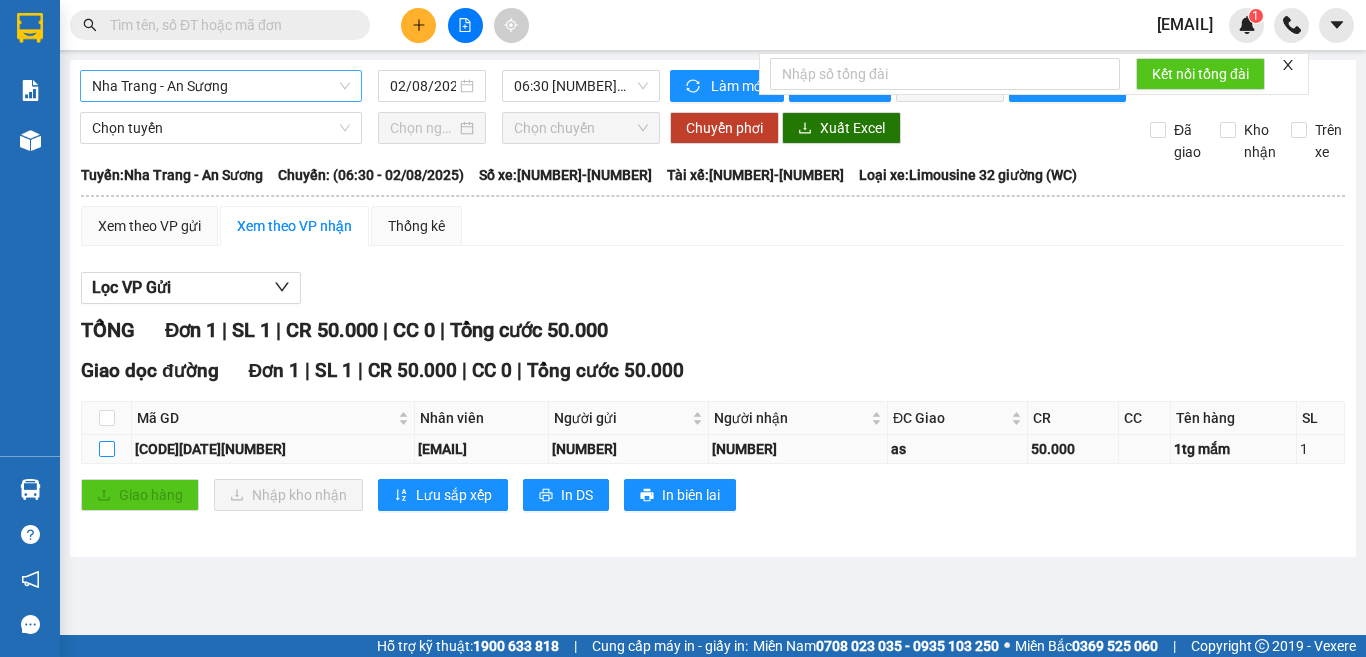 checkbox on "true" 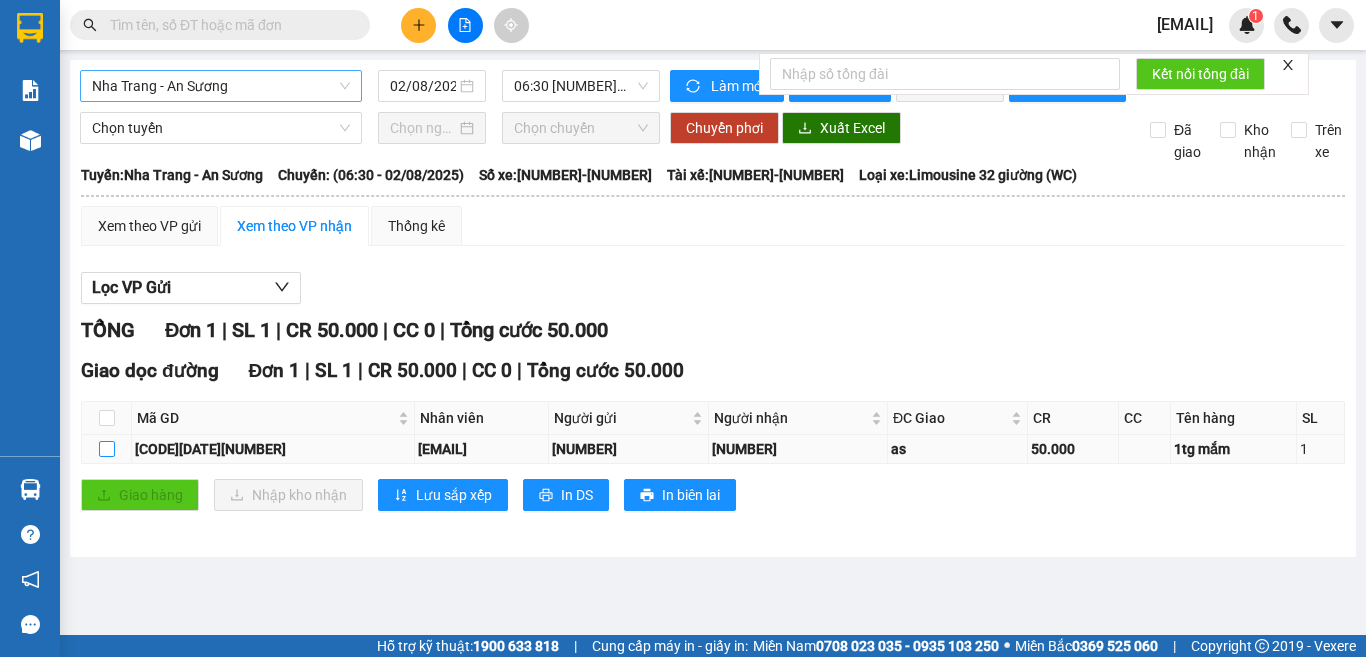 checkbox on "true" 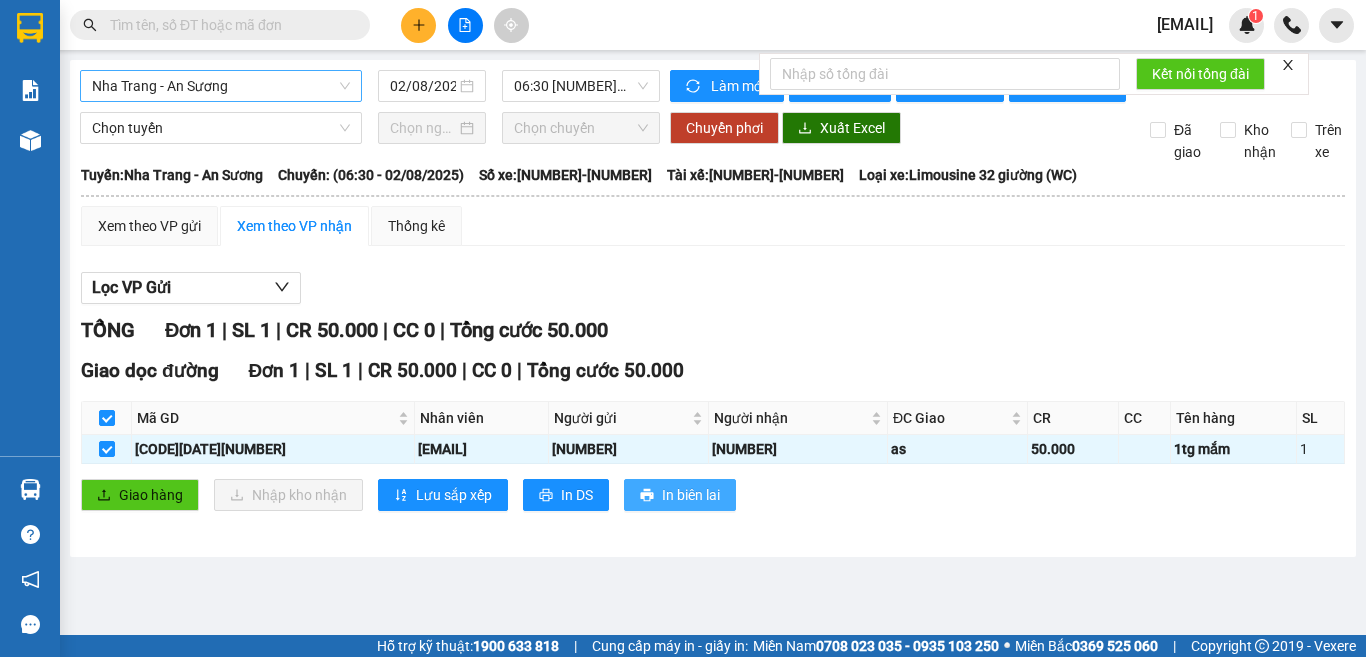 click on "In biên lai" at bounding box center [691, 495] 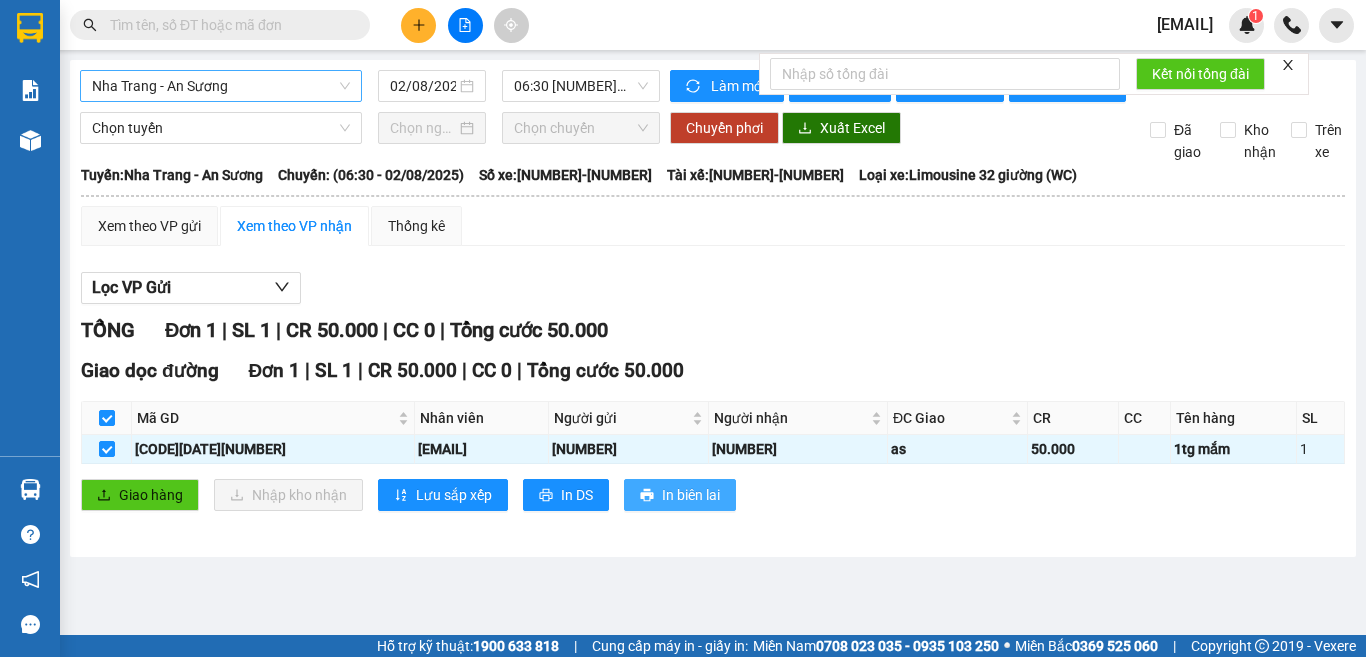 scroll, scrollTop: 0, scrollLeft: 0, axis: both 